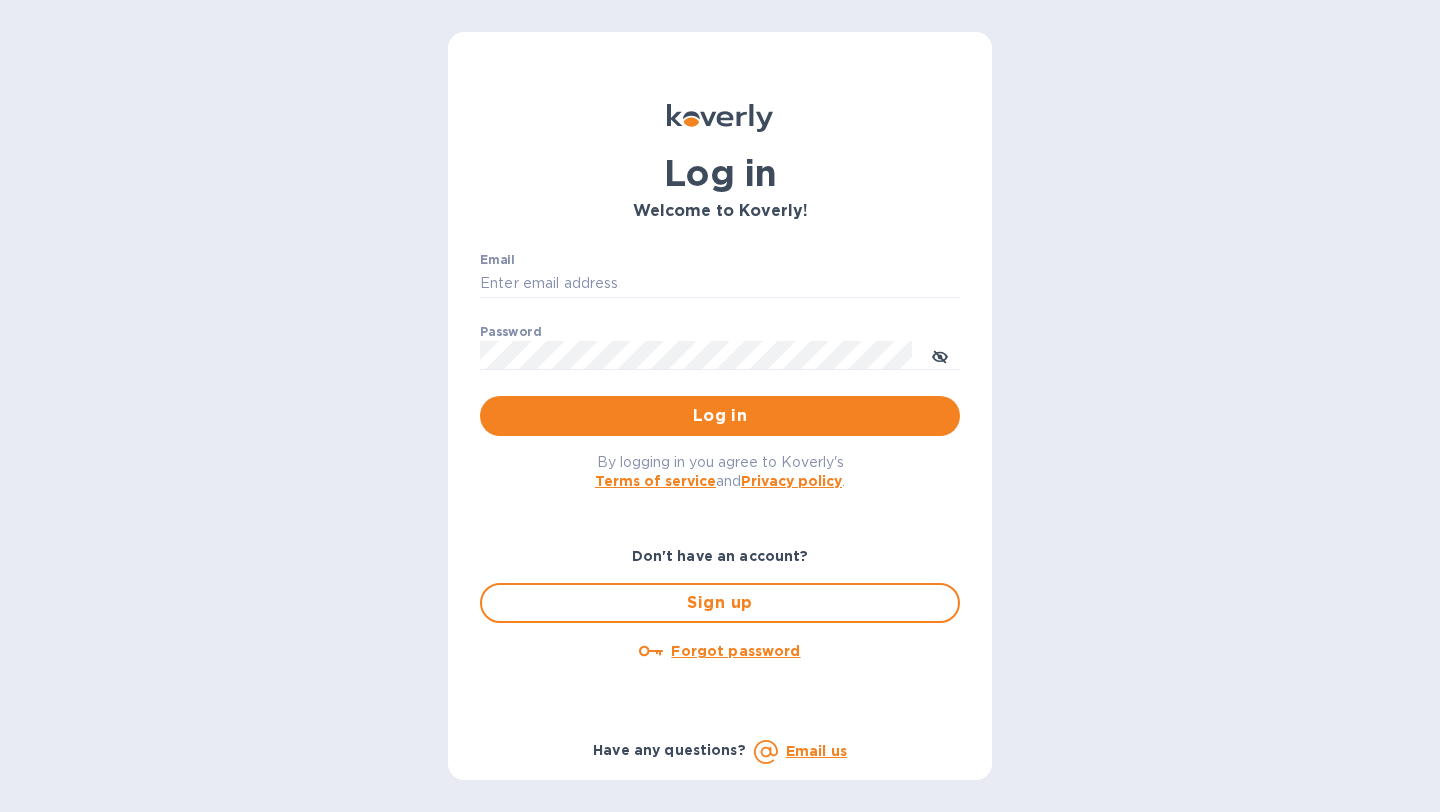 scroll, scrollTop: 0, scrollLeft: 0, axis: both 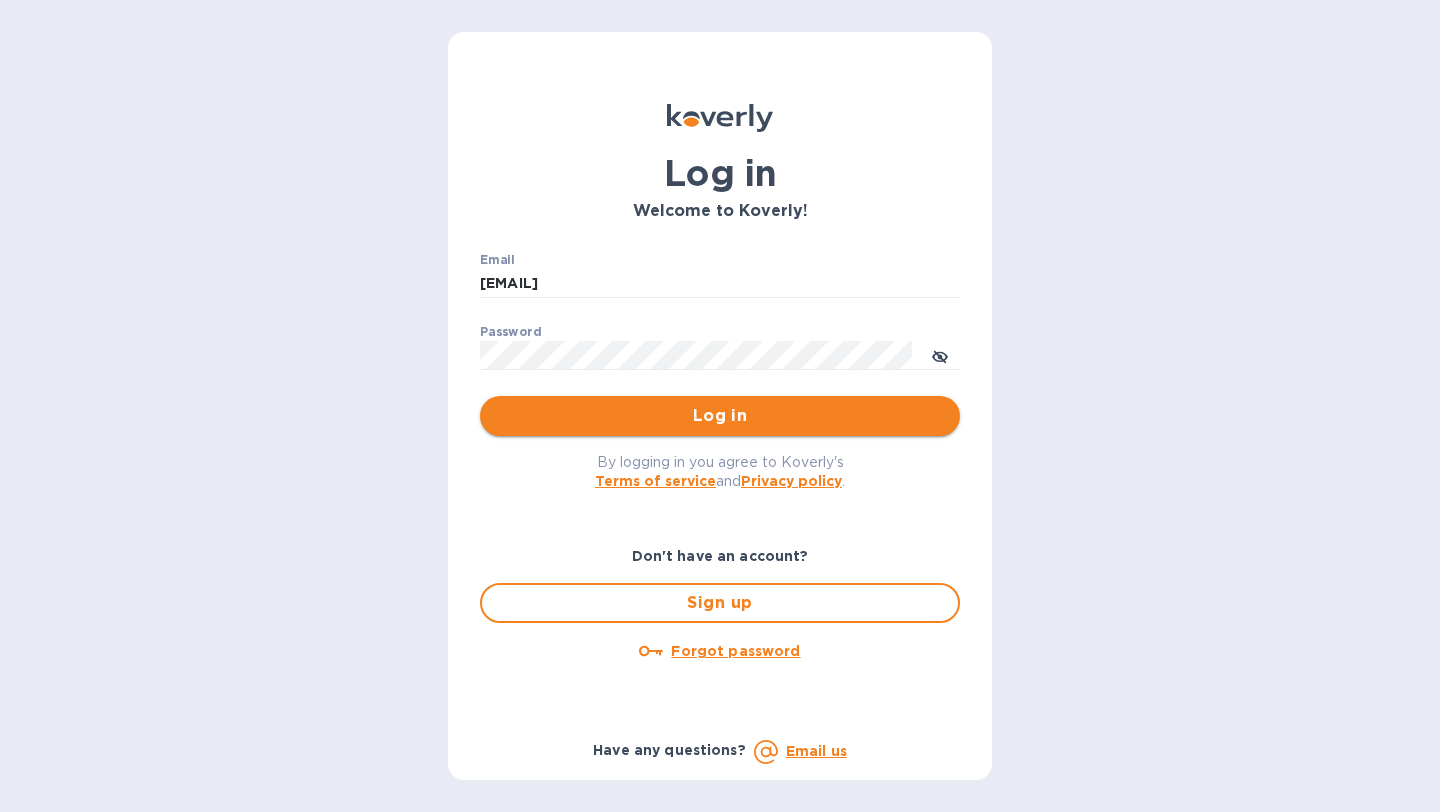 click on "Log in" at bounding box center [720, 416] 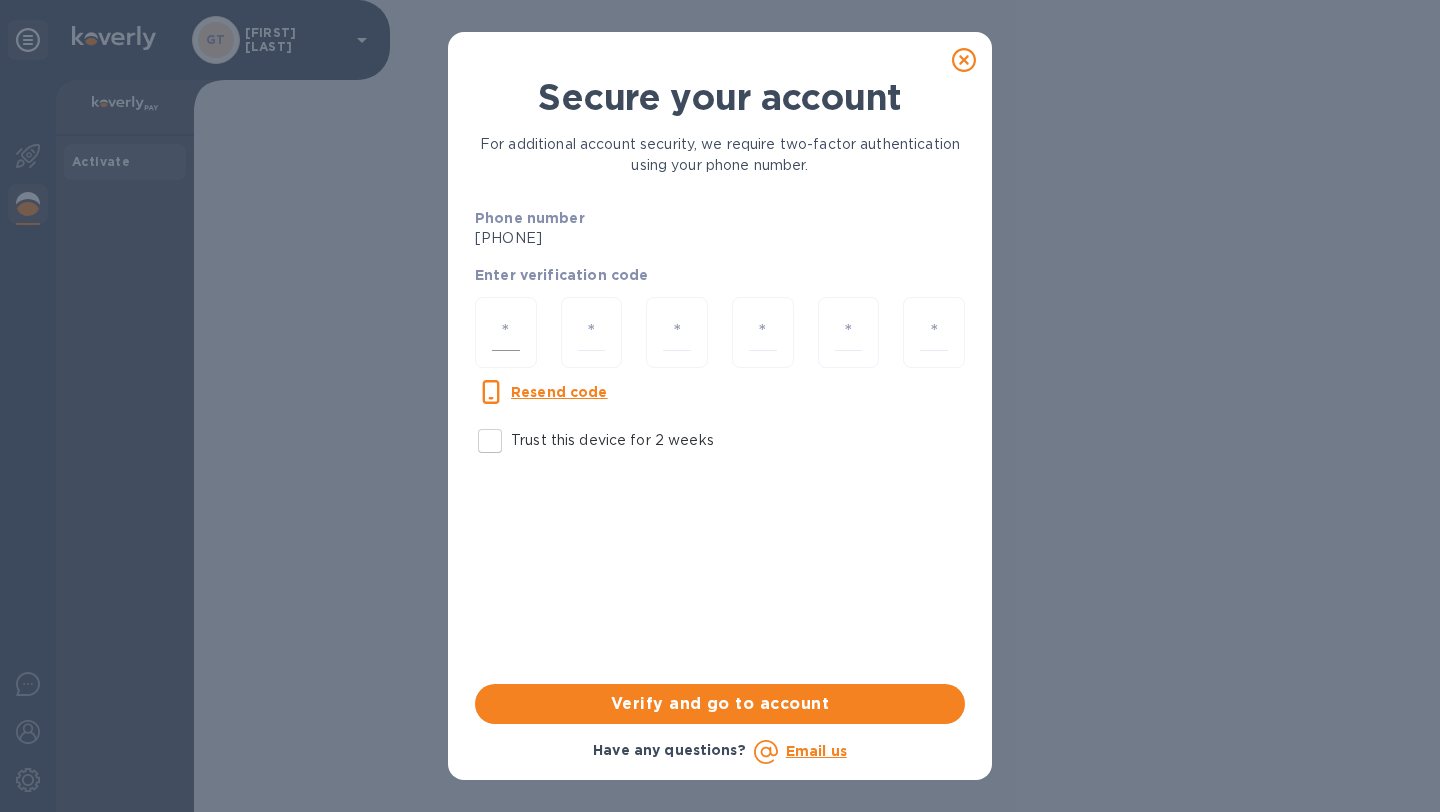 click at bounding box center (506, 332) 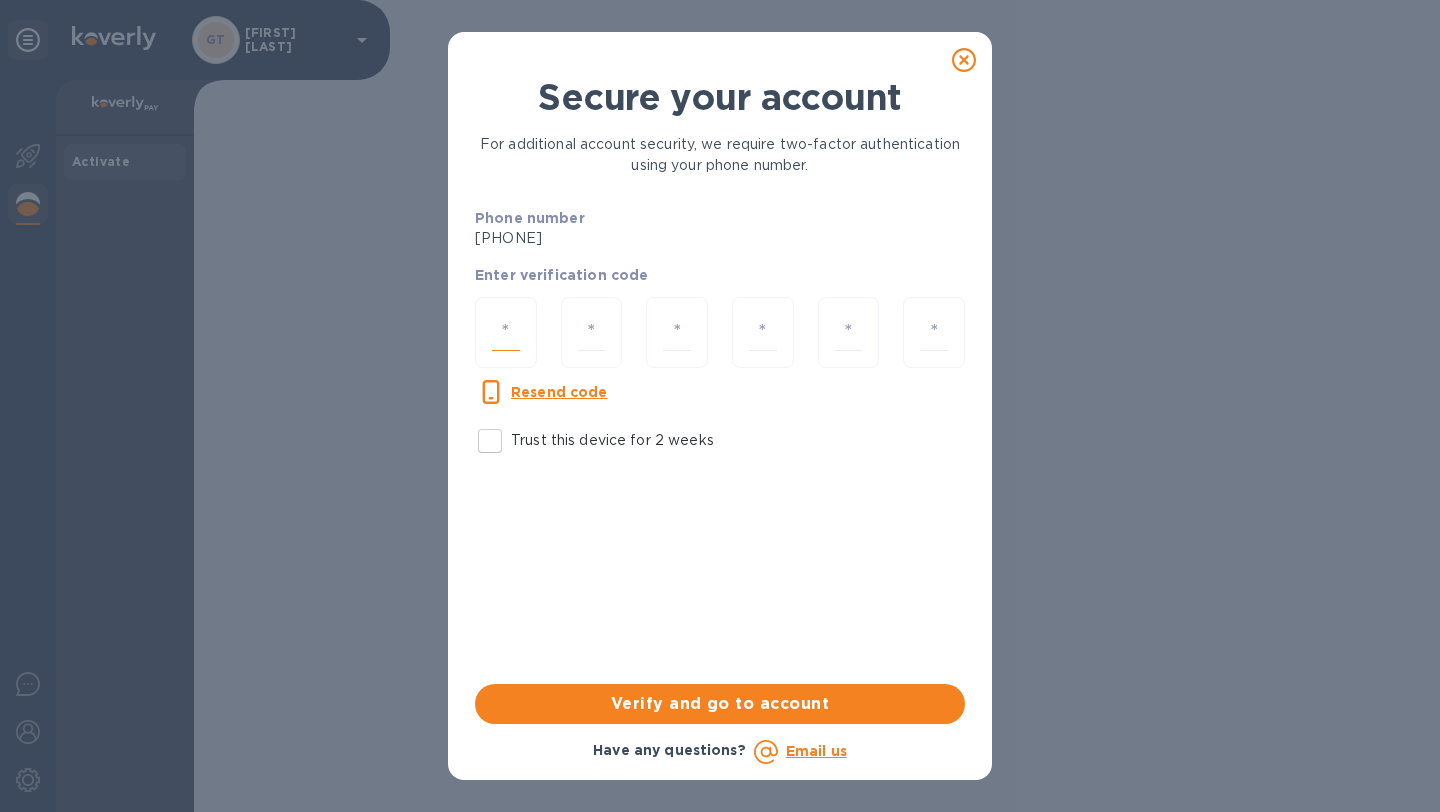 type on "5" 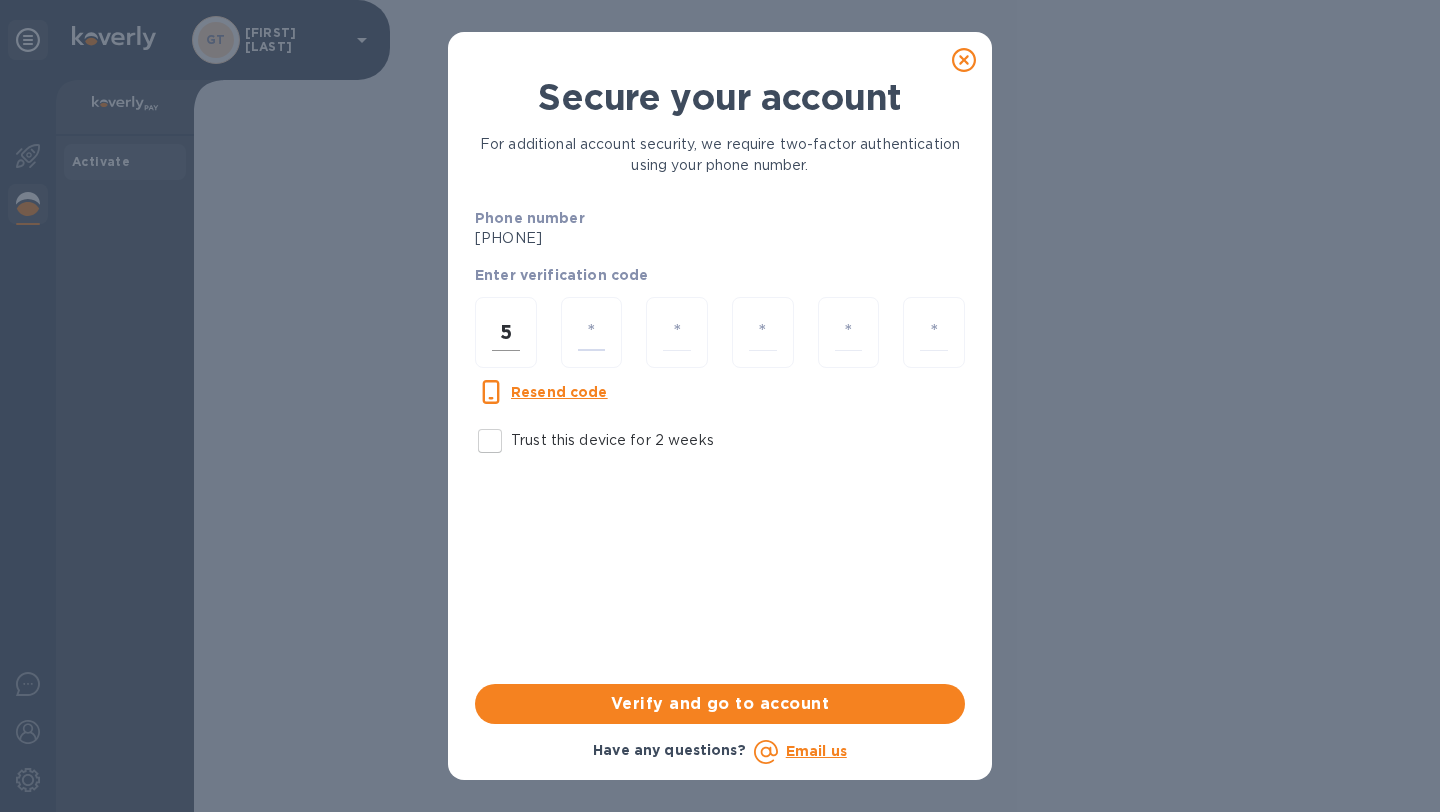 type on "9" 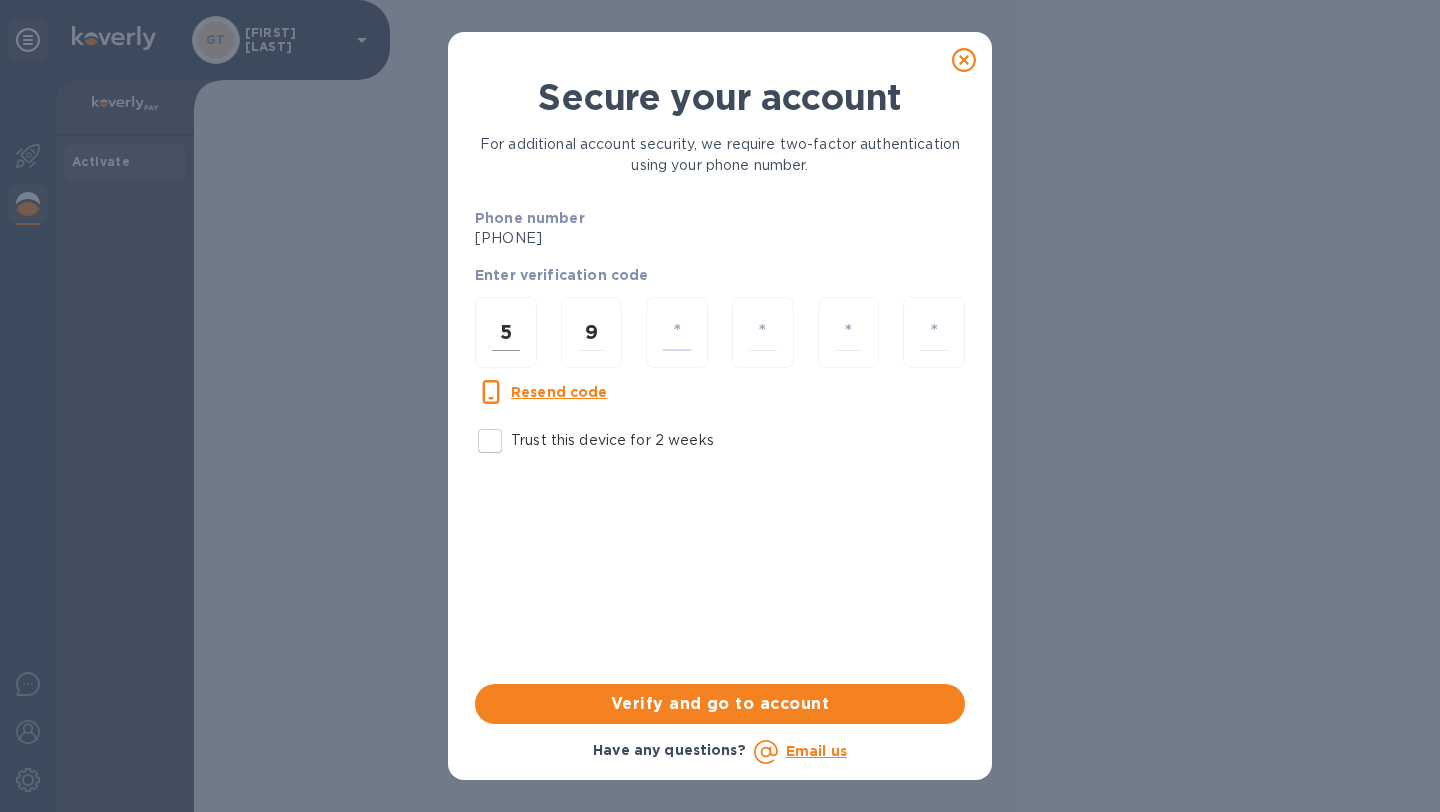 type on "8" 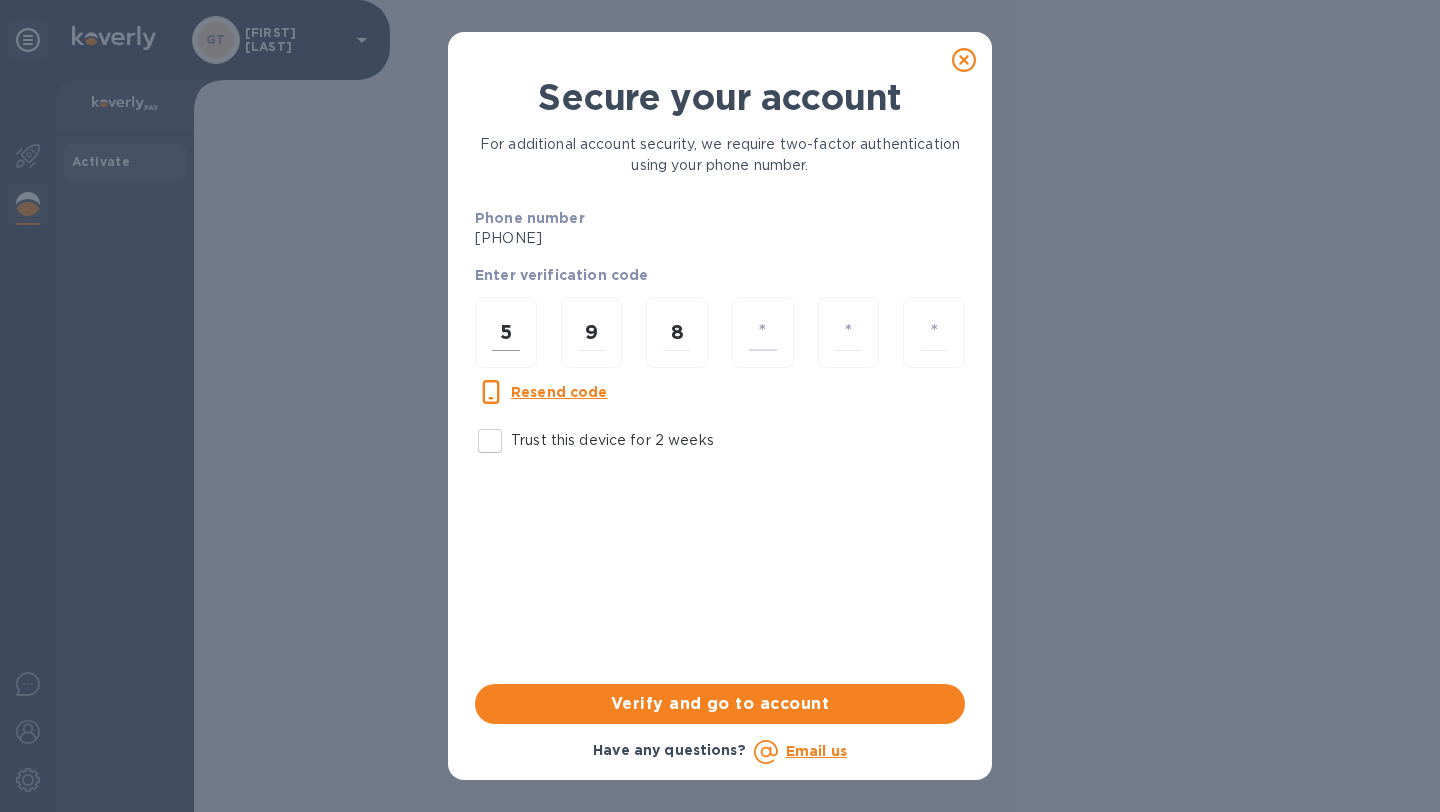 type on "2" 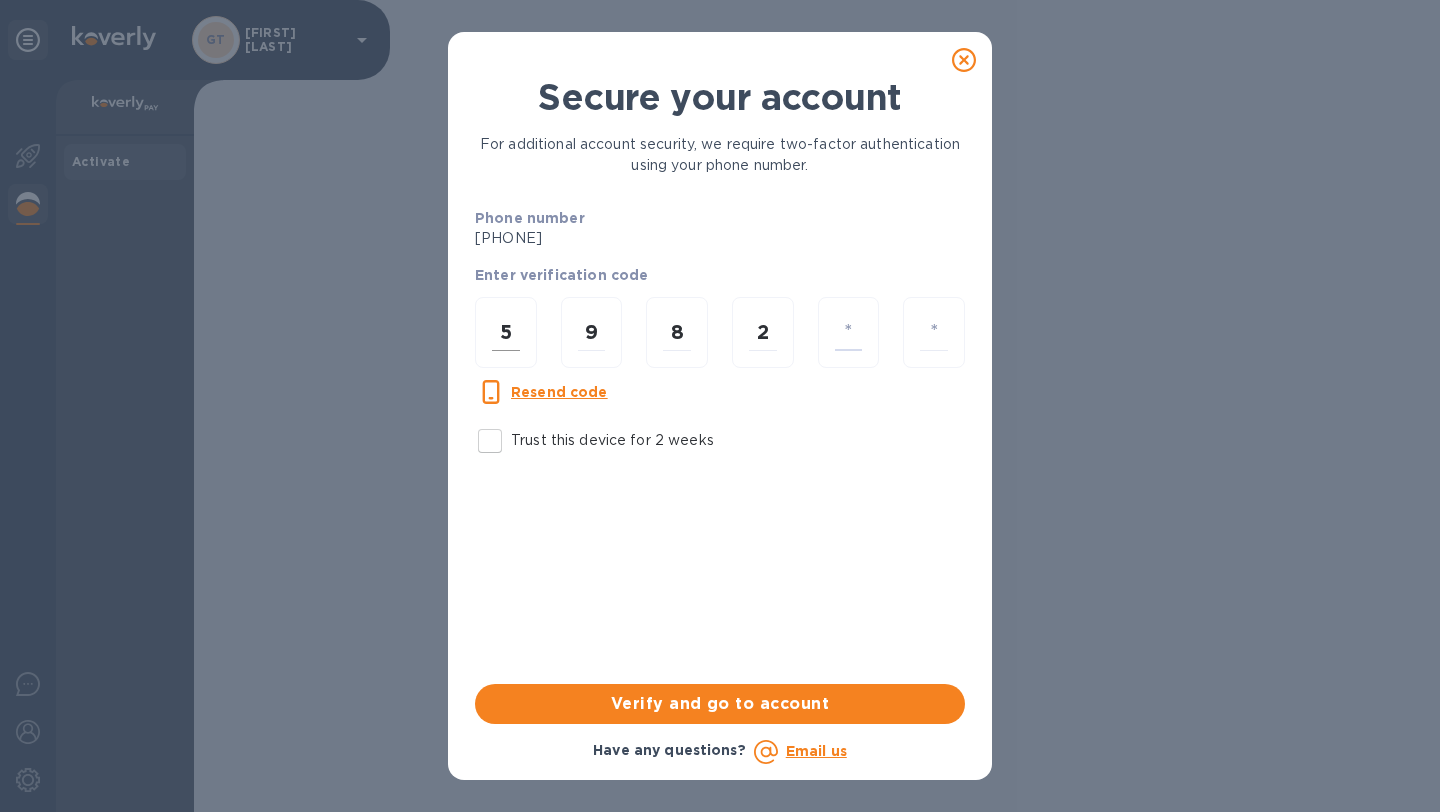 type on "9" 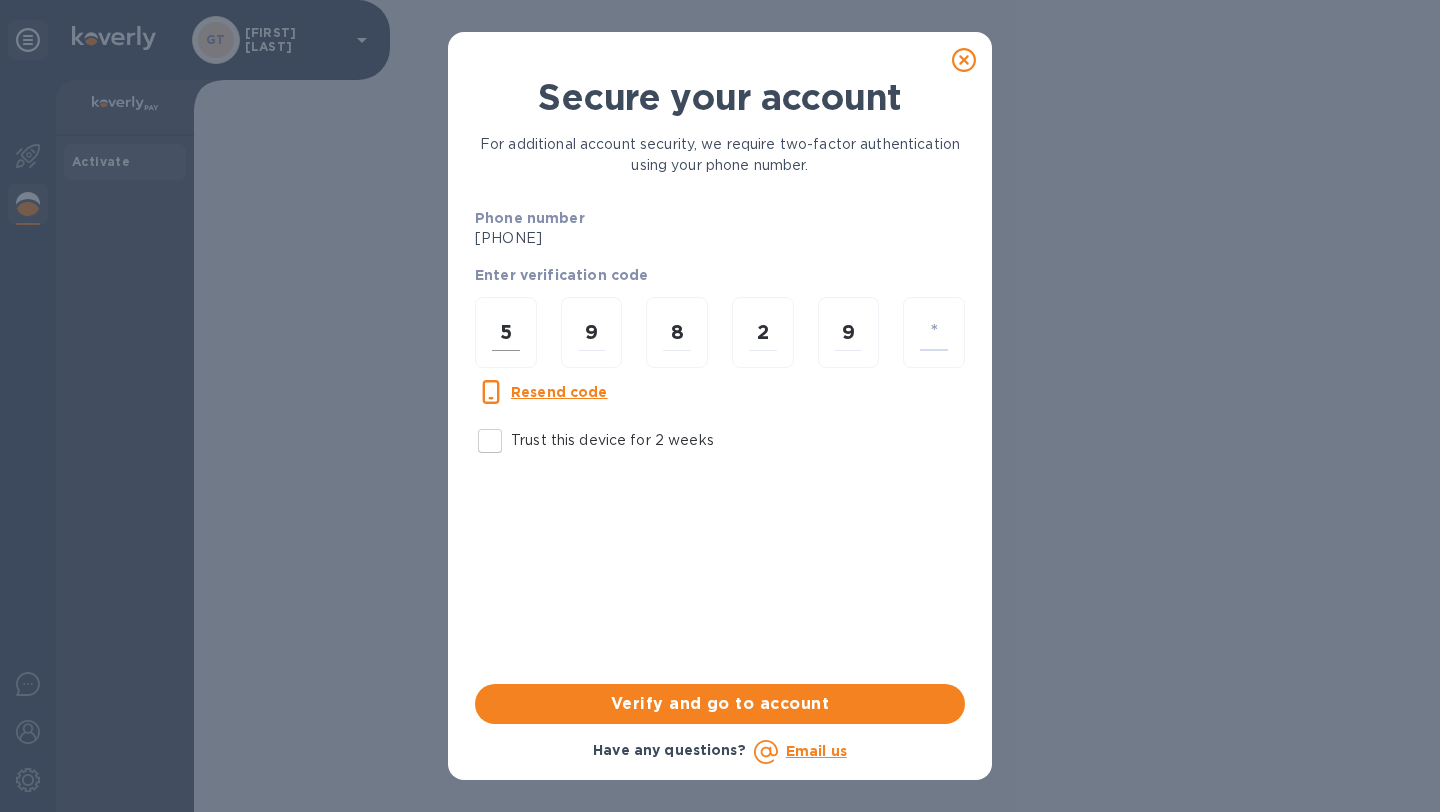 type on "4" 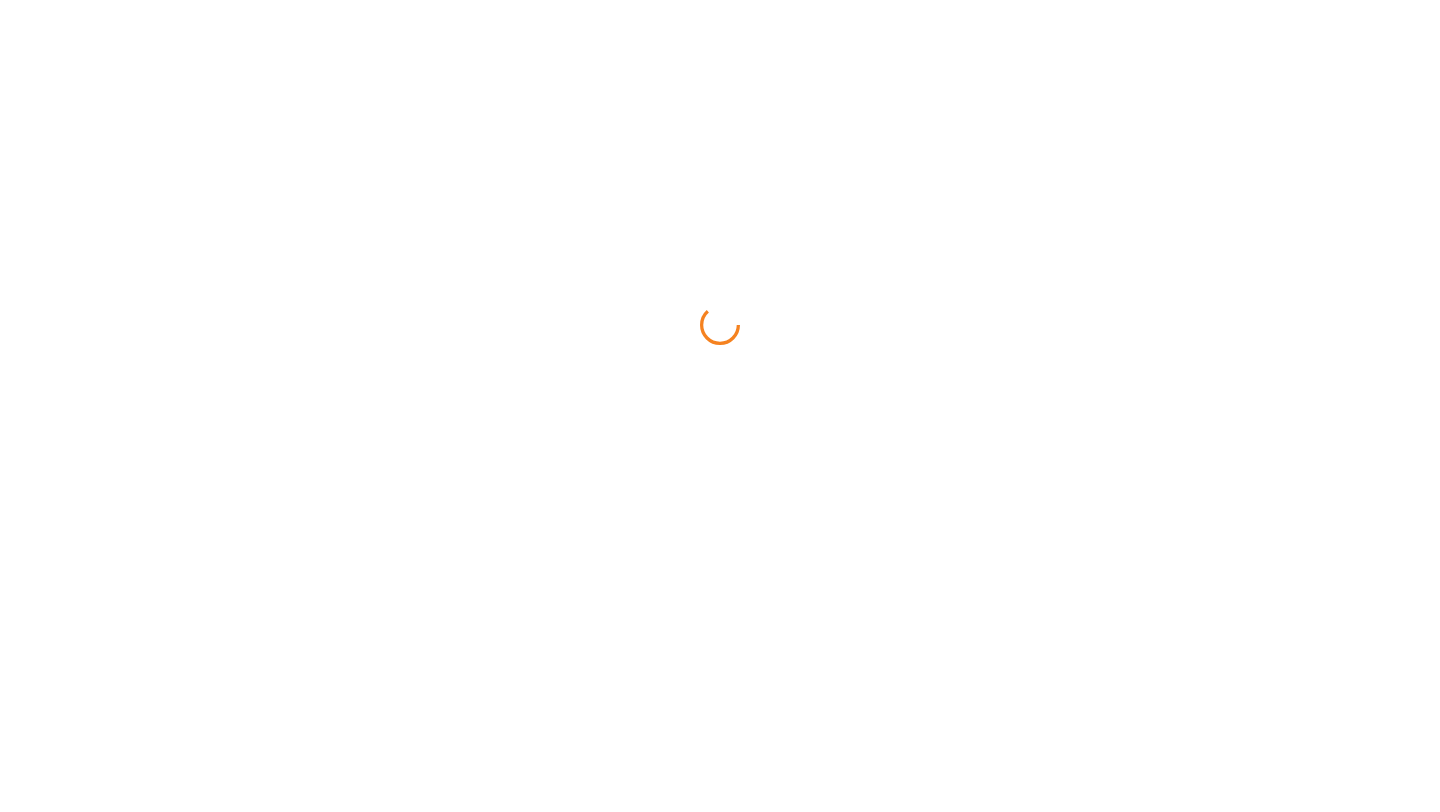 scroll, scrollTop: 0, scrollLeft: 0, axis: both 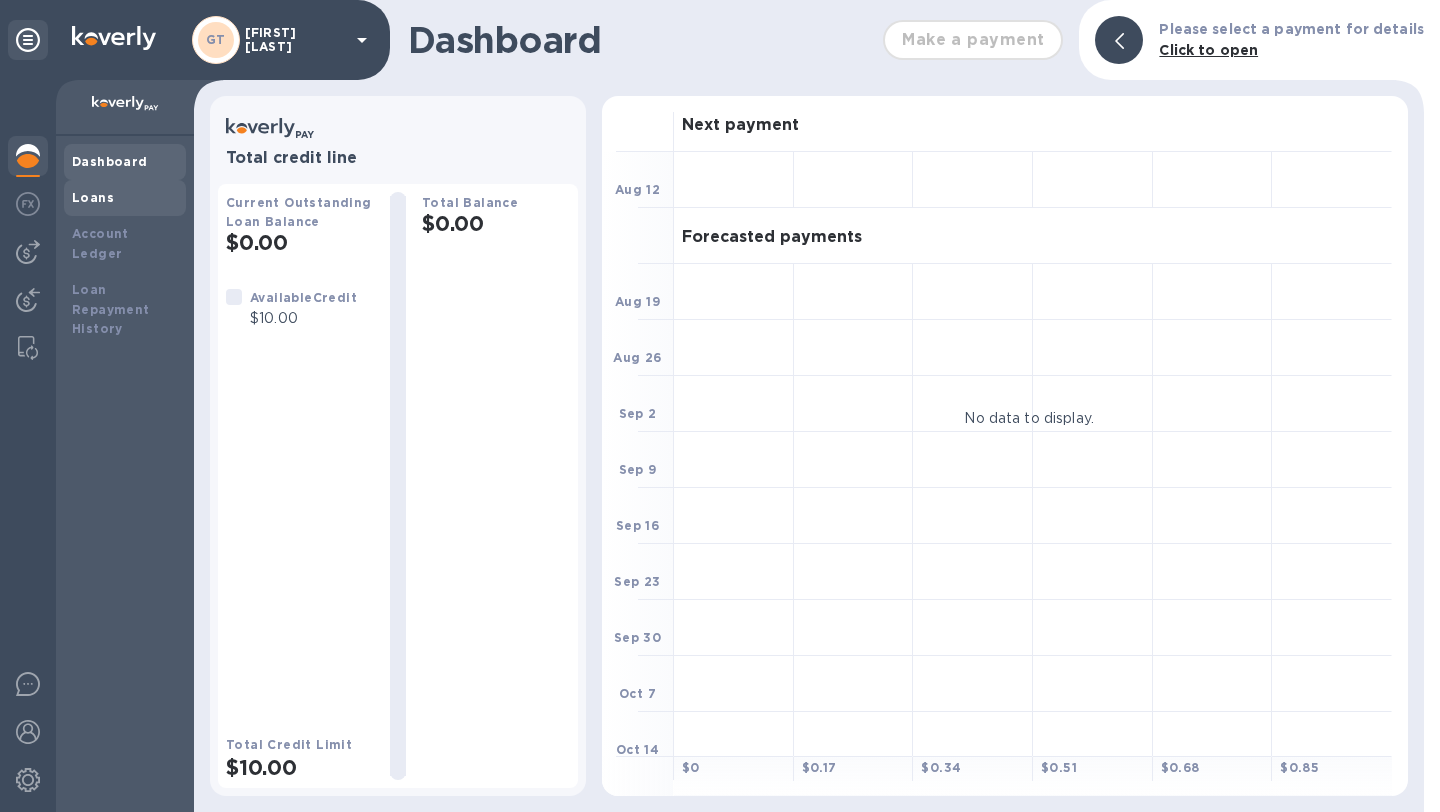 click on "Loans" at bounding box center (93, 197) 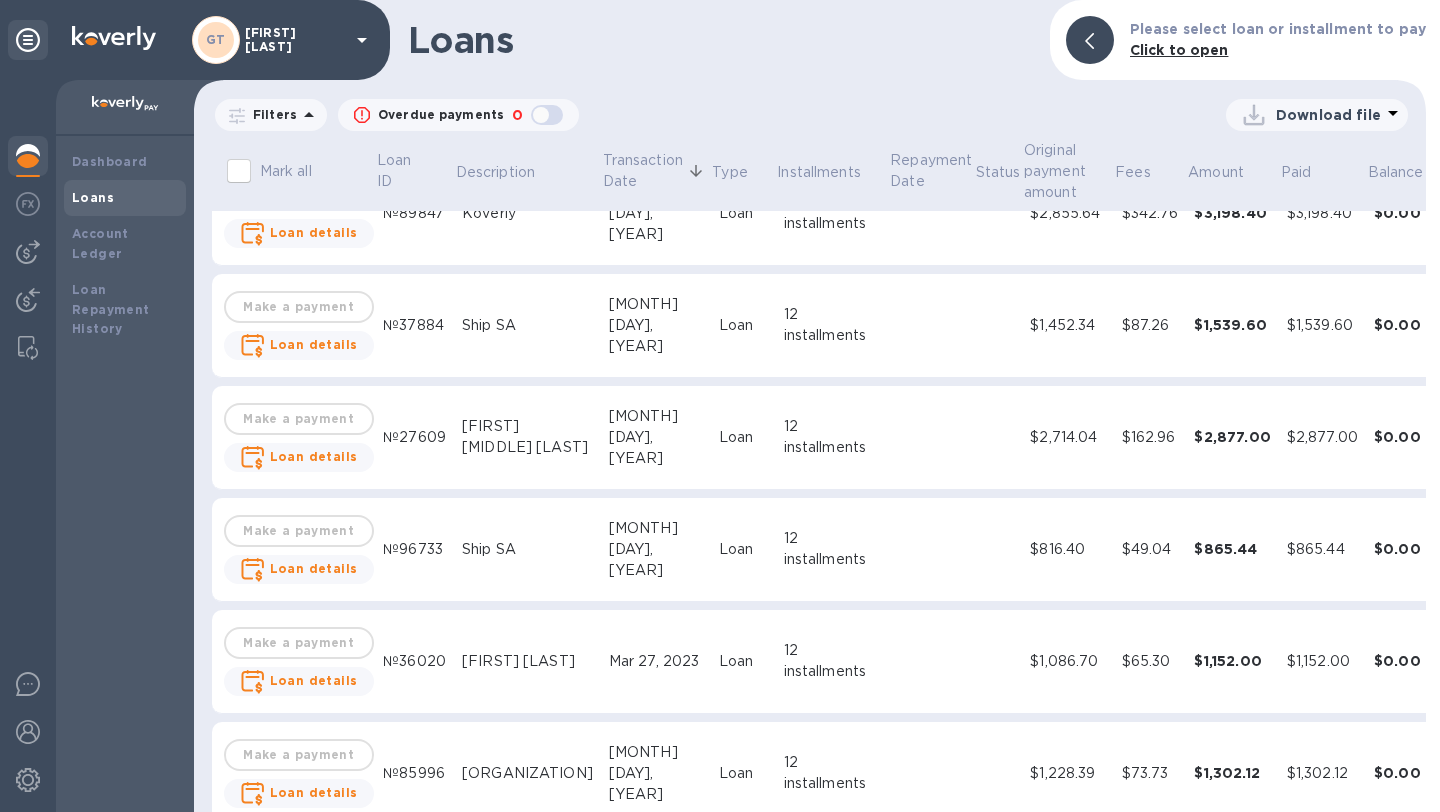 scroll, scrollTop: 0, scrollLeft: 0, axis: both 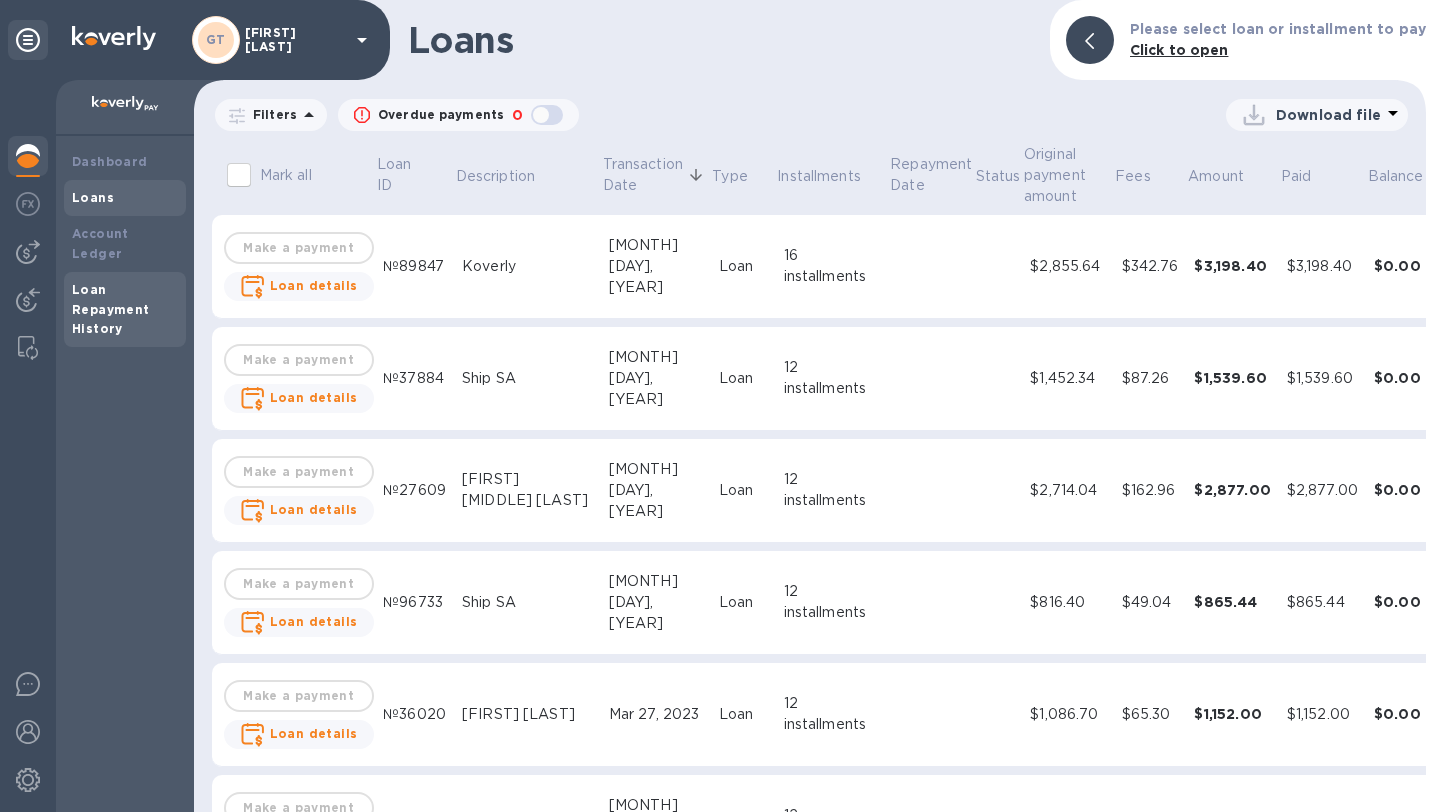 click on "Loan Repayment History" at bounding box center [111, 309] 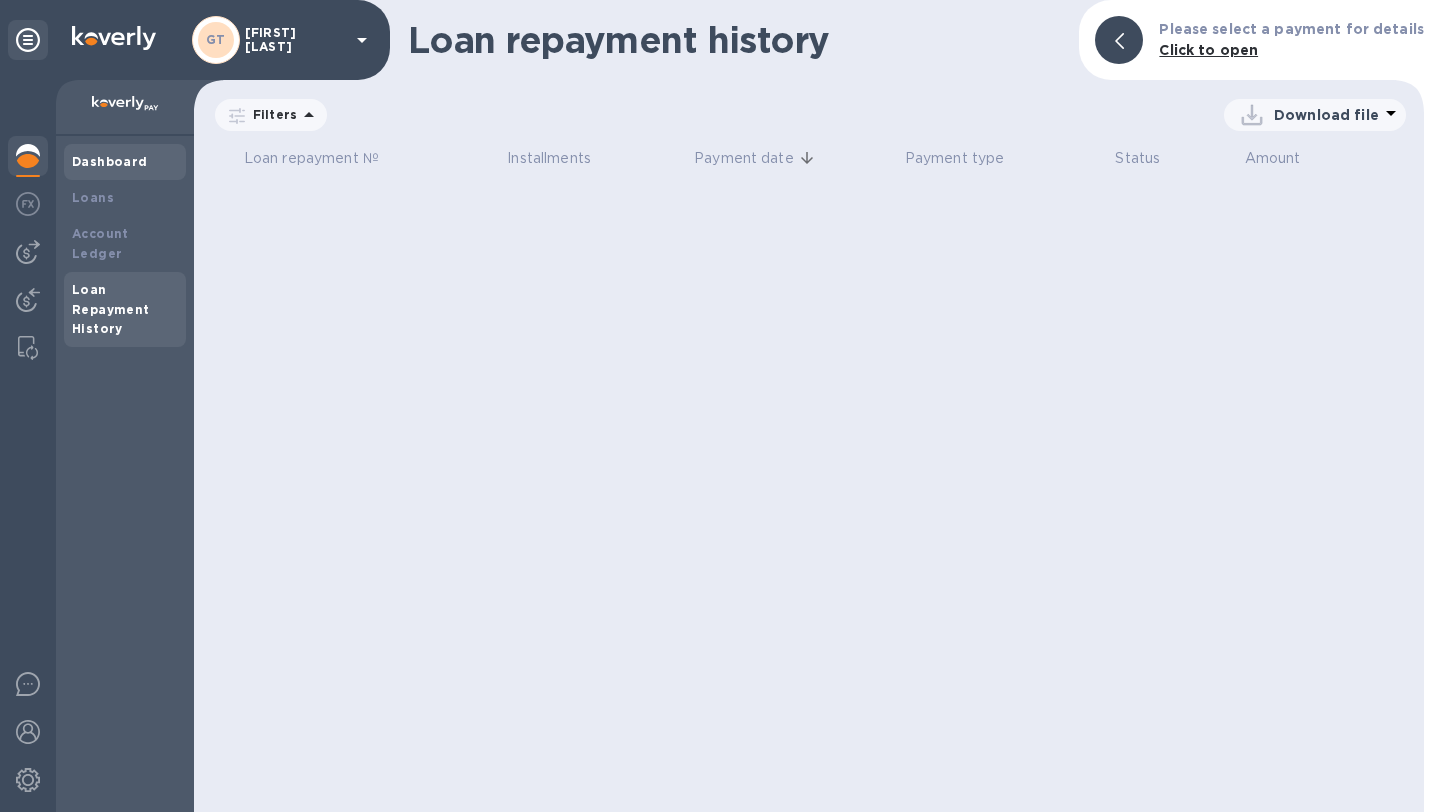 click on "Dashboard" at bounding box center [110, 161] 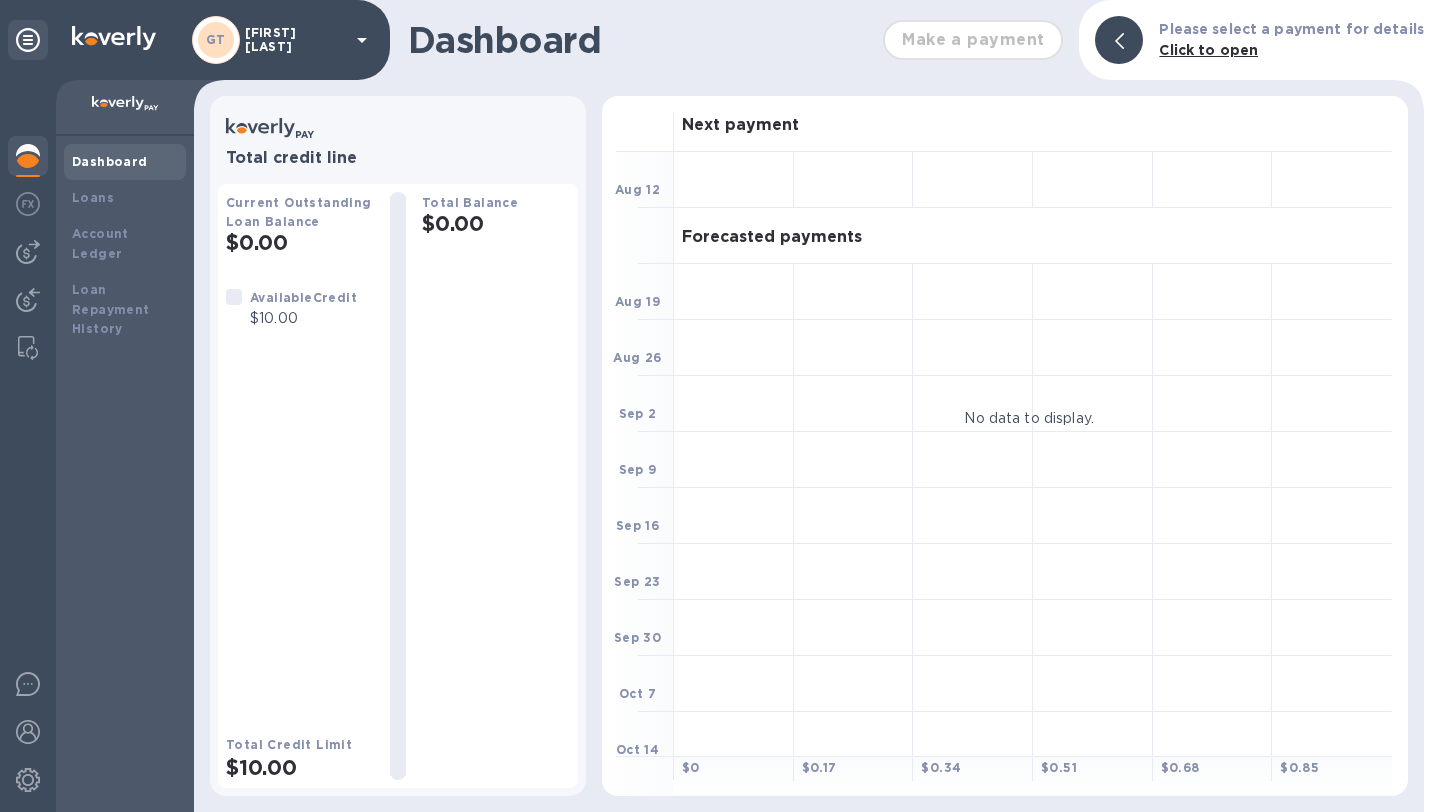 click on "Click to open" at bounding box center (1208, 50) 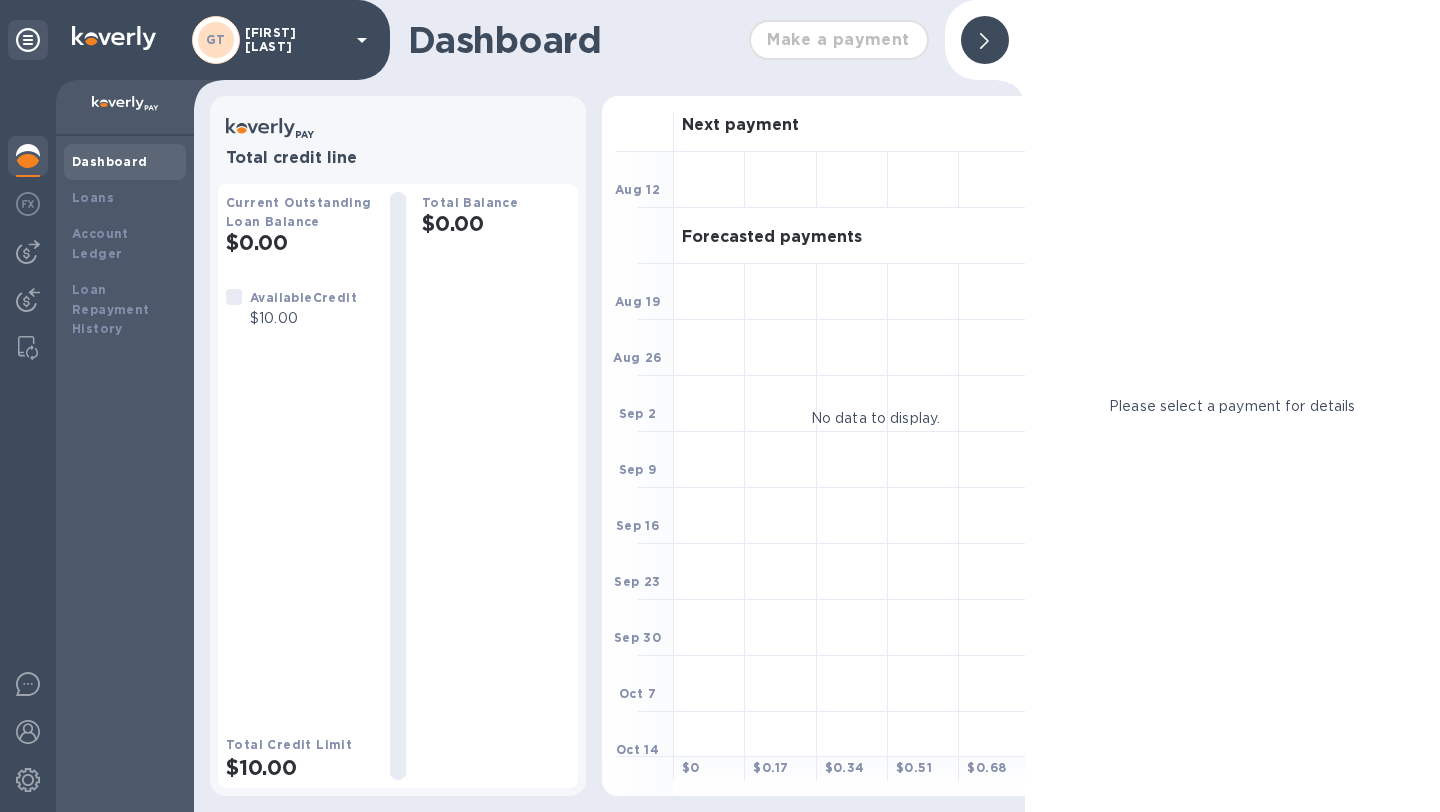 click 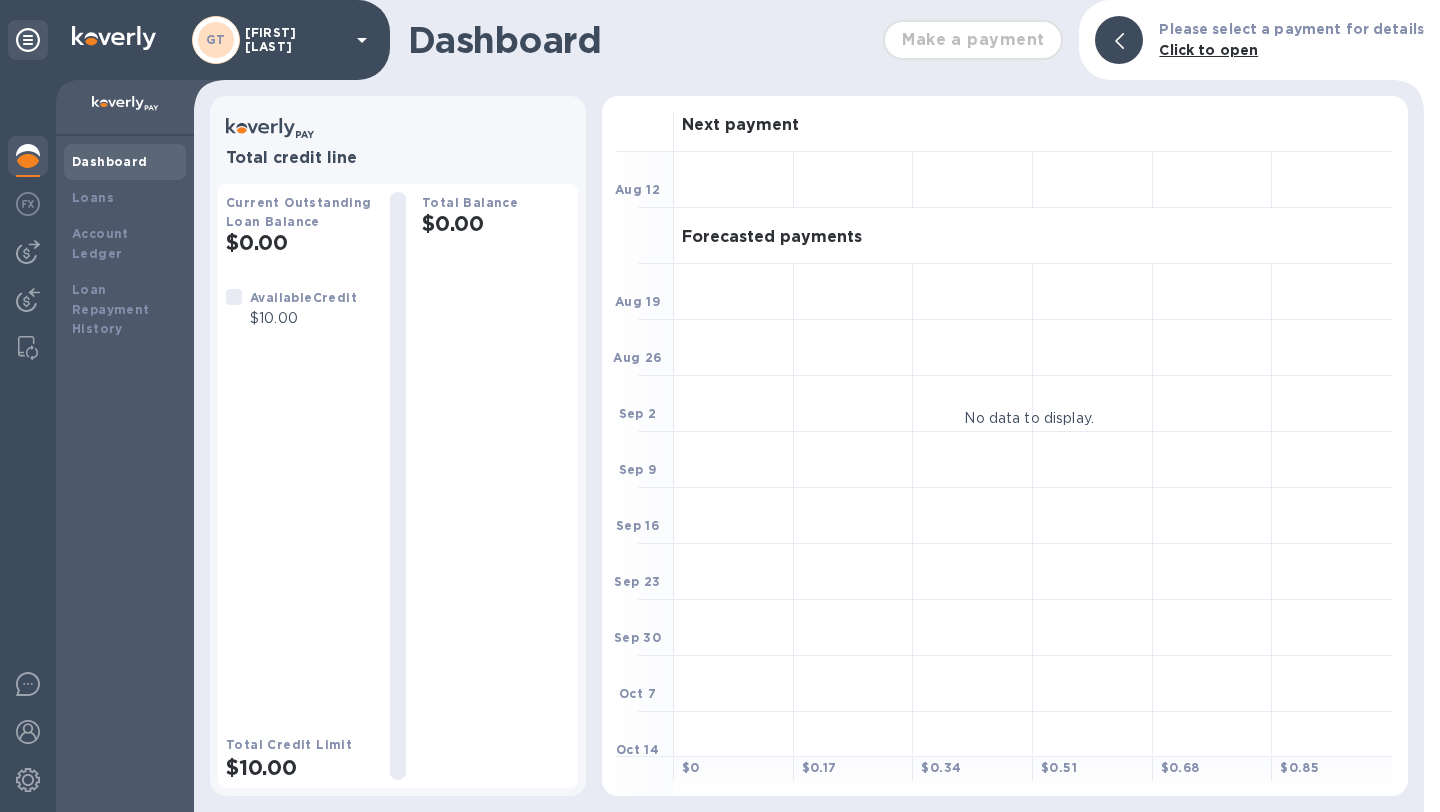 click 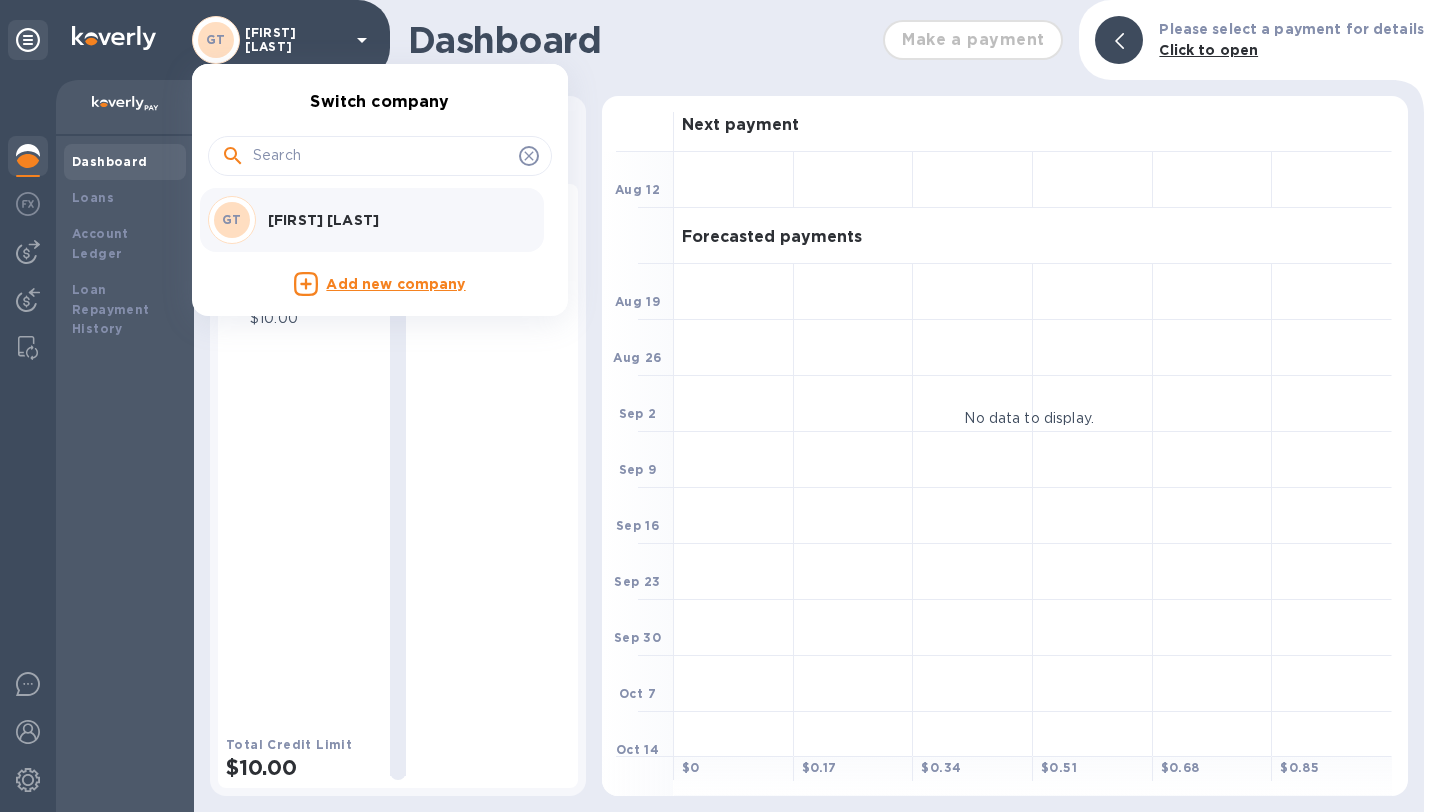 click at bounding box center [720, 406] 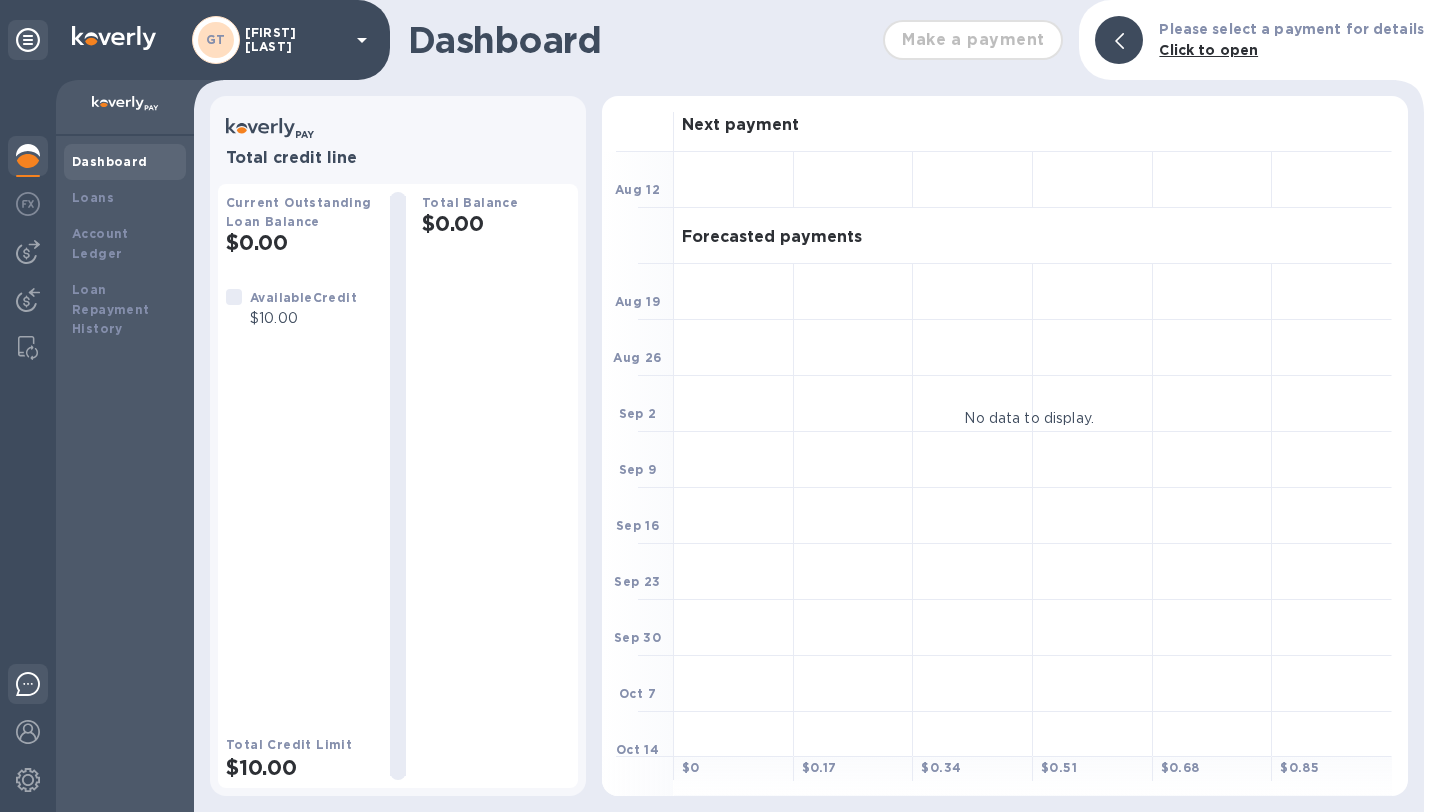 click at bounding box center (28, 684) 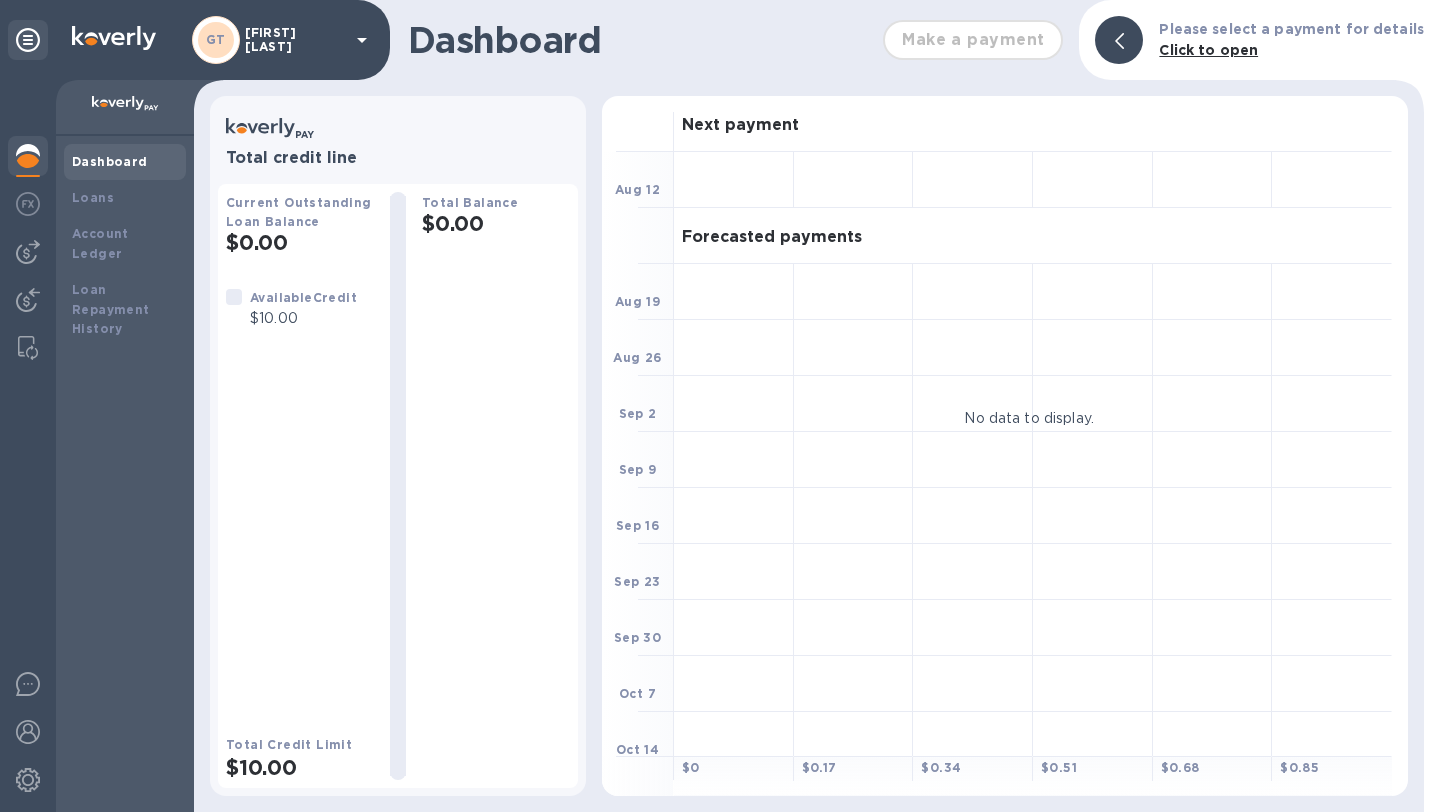 click on "Dashboard" at bounding box center [640, 40] 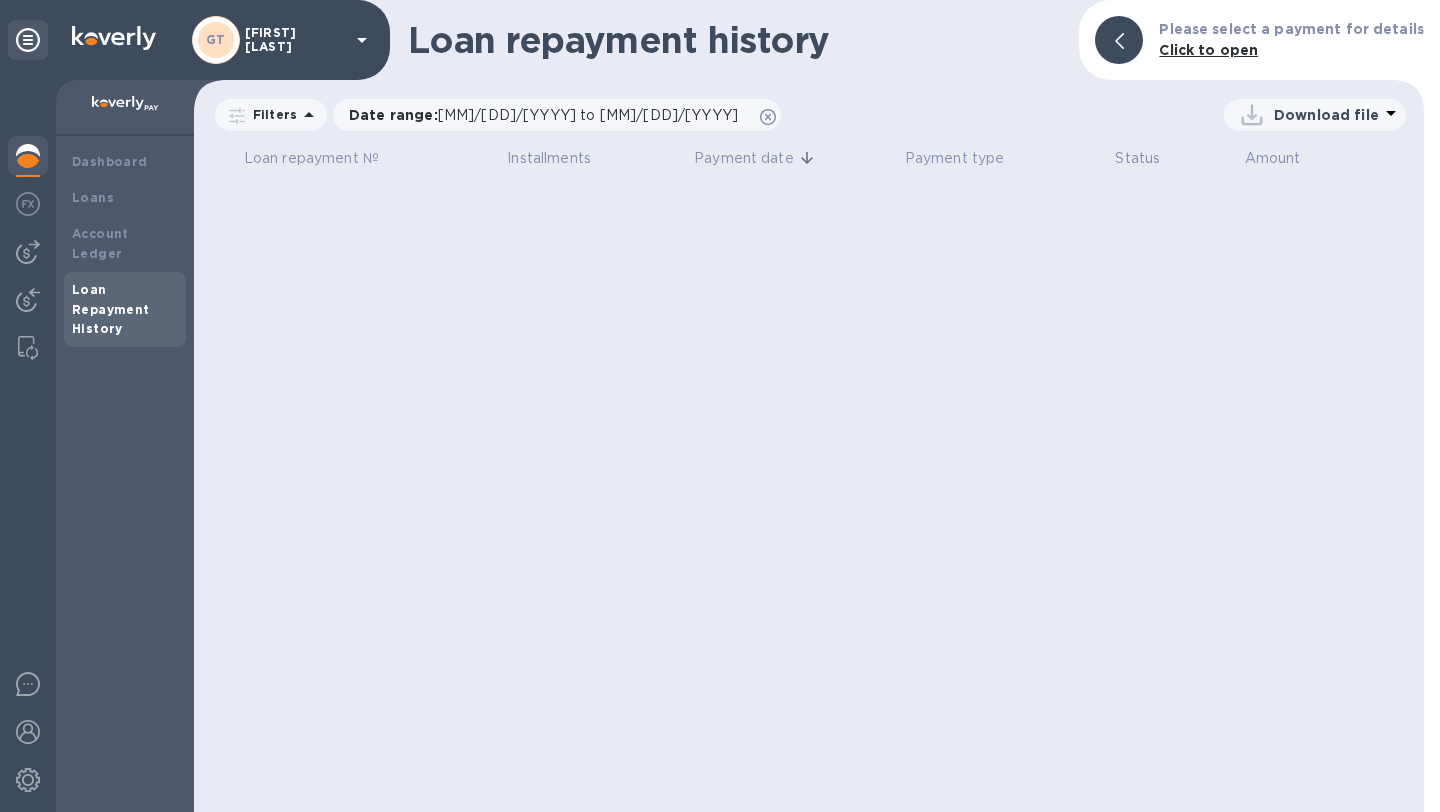 click at bounding box center (114, 38) 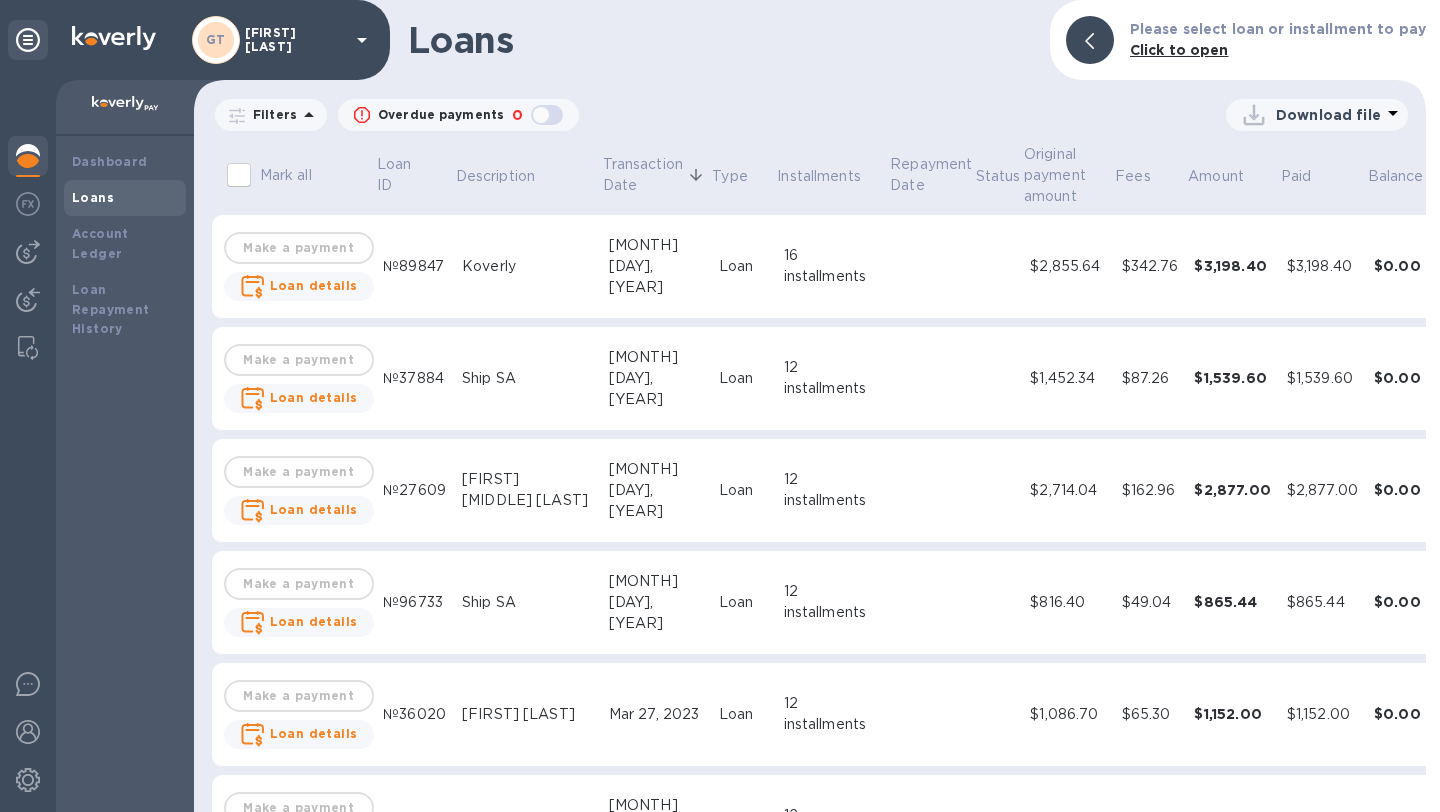 click on "Loans" at bounding box center (93, 197) 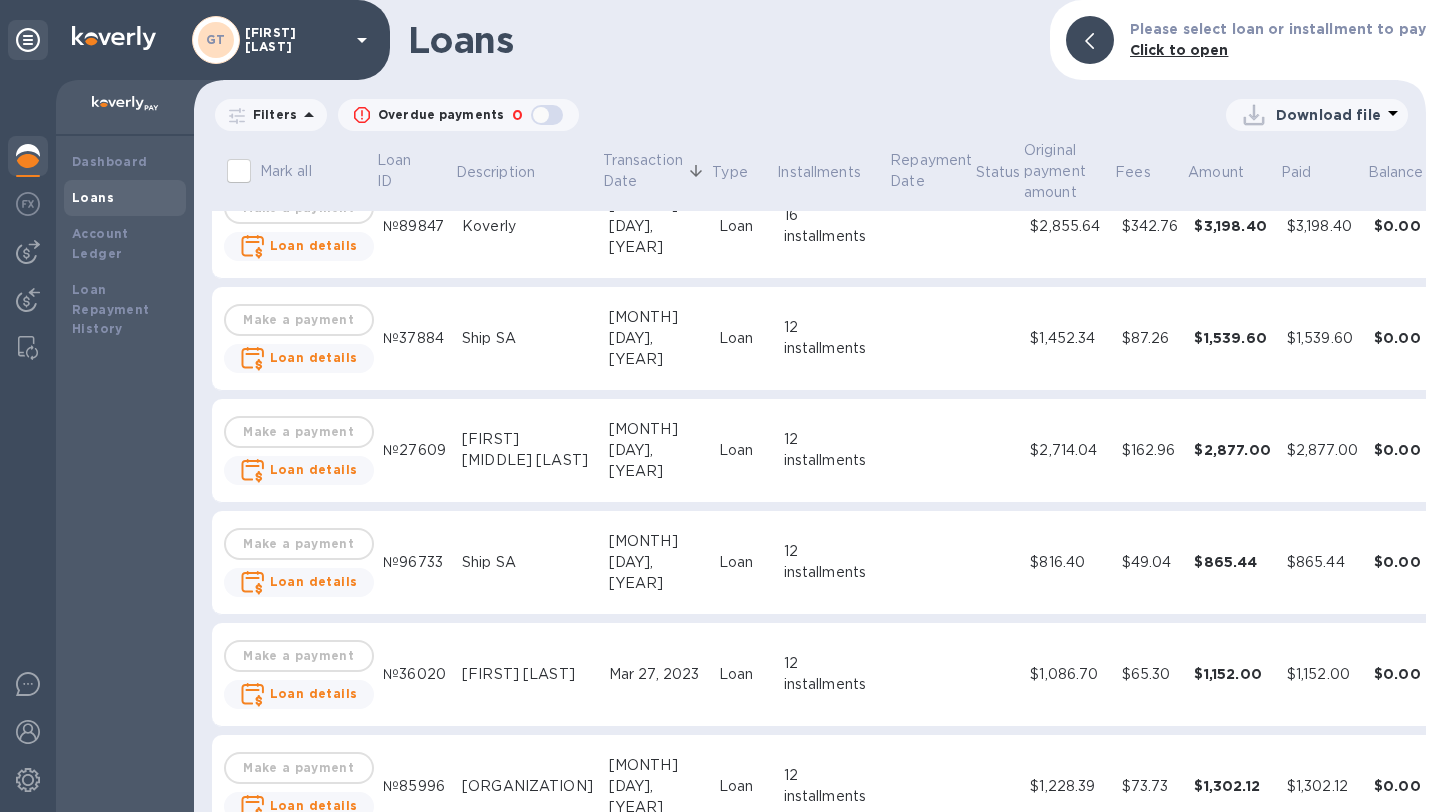 scroll, scrollTop: 0, scrollLeft: 0, axis: both 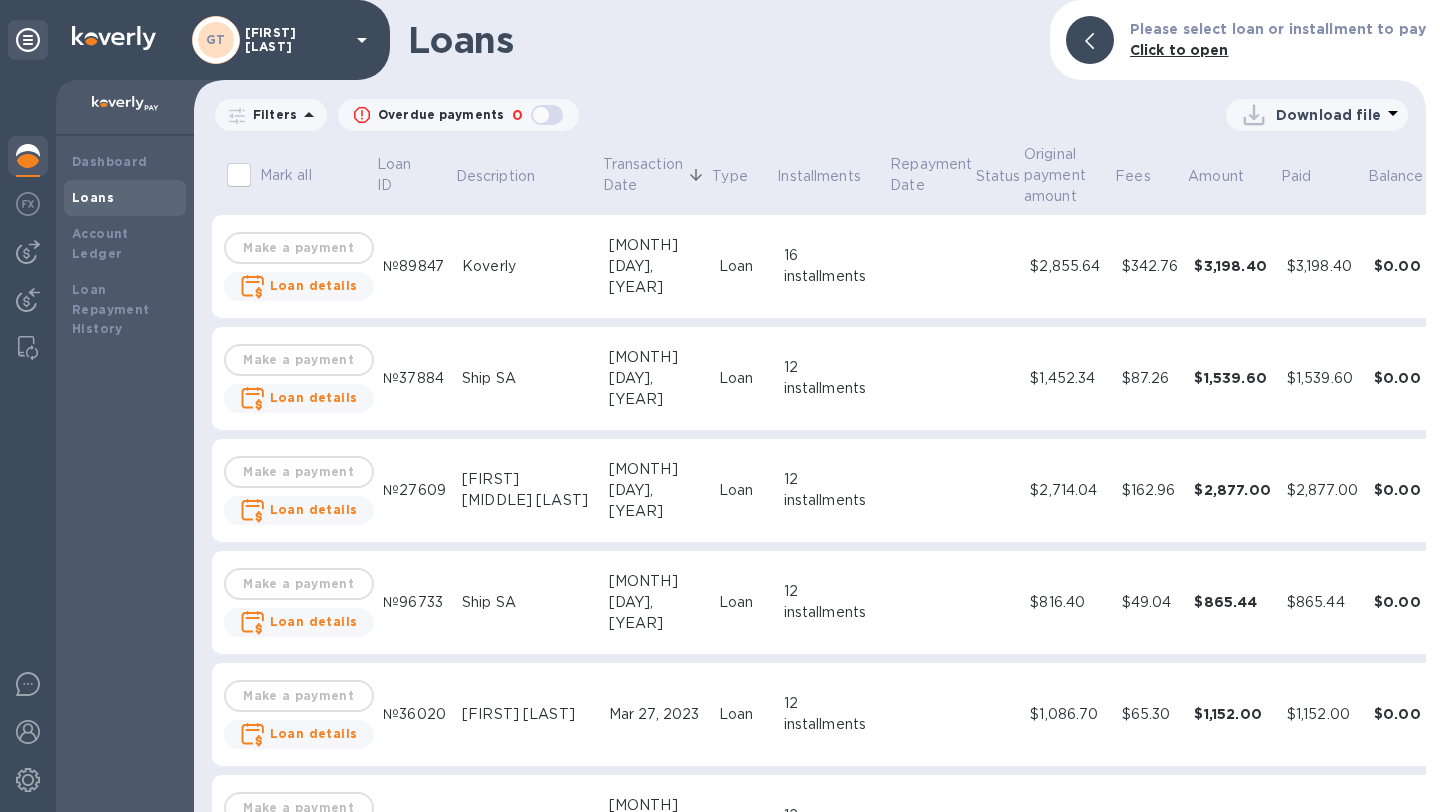 click on "Loans Please select loan or installment to pay Click to open" at bounding box center [810, 40] 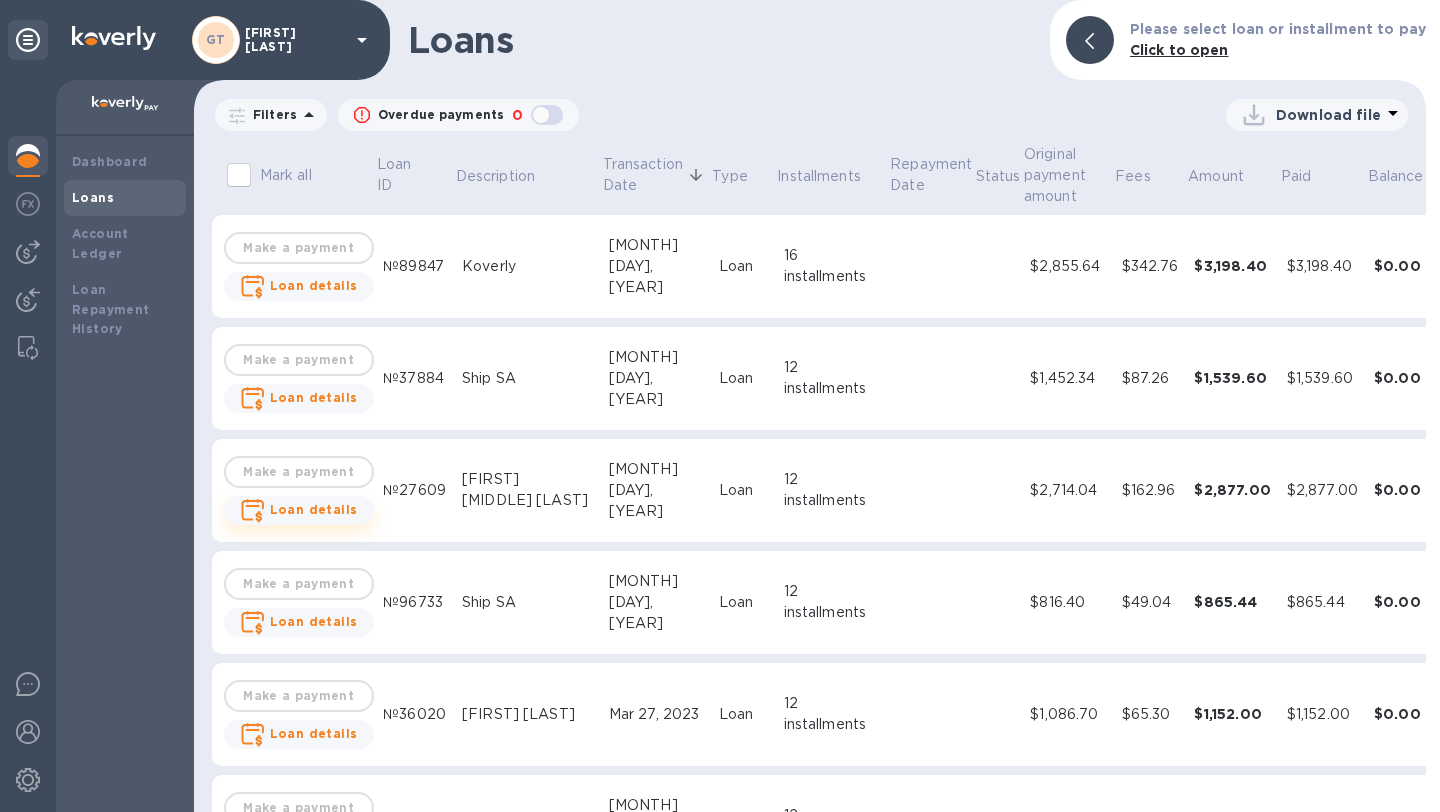 click on "Loan details" at bounding box center [314, 509] 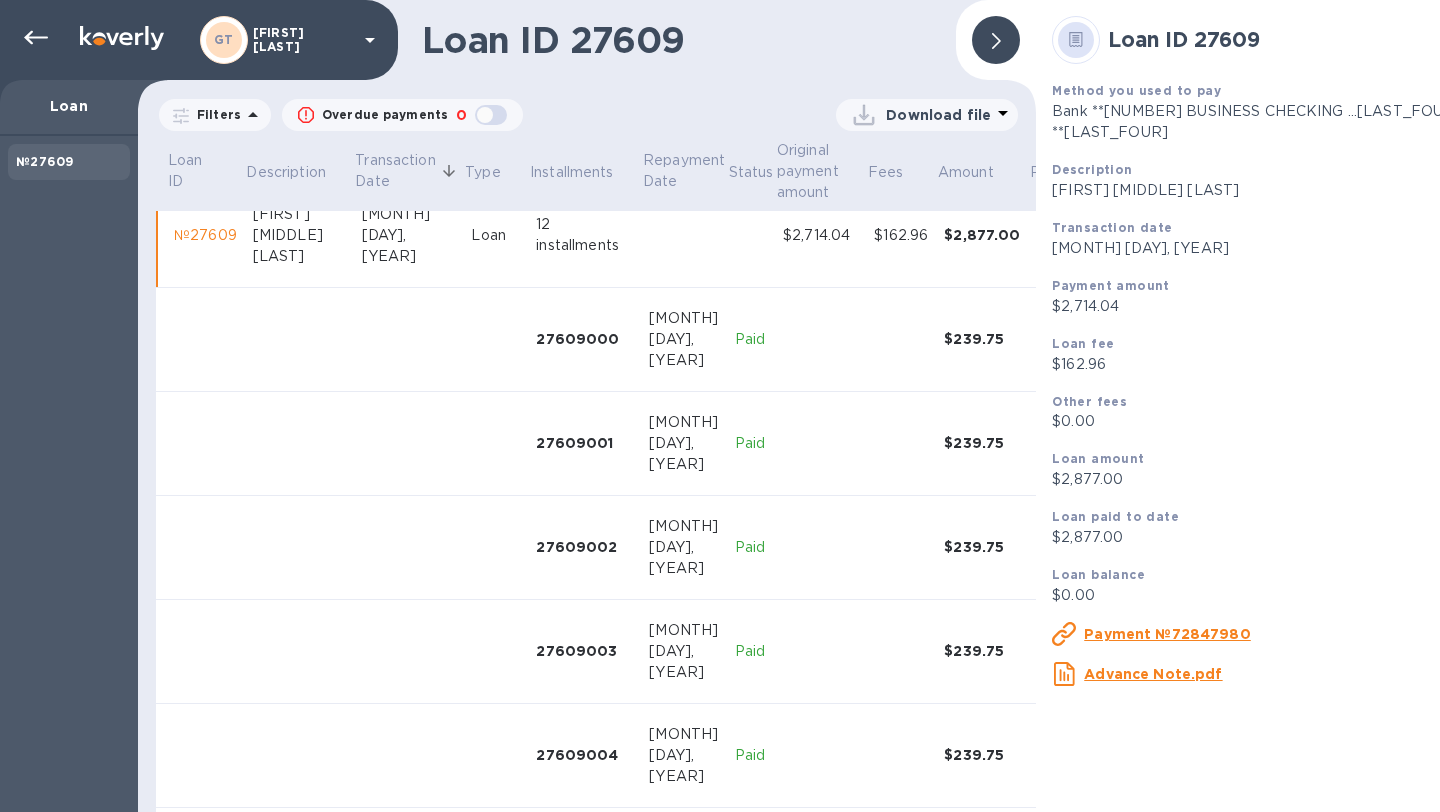 scroll, scrollTop: 0, scrollLeft: 0, axis: both 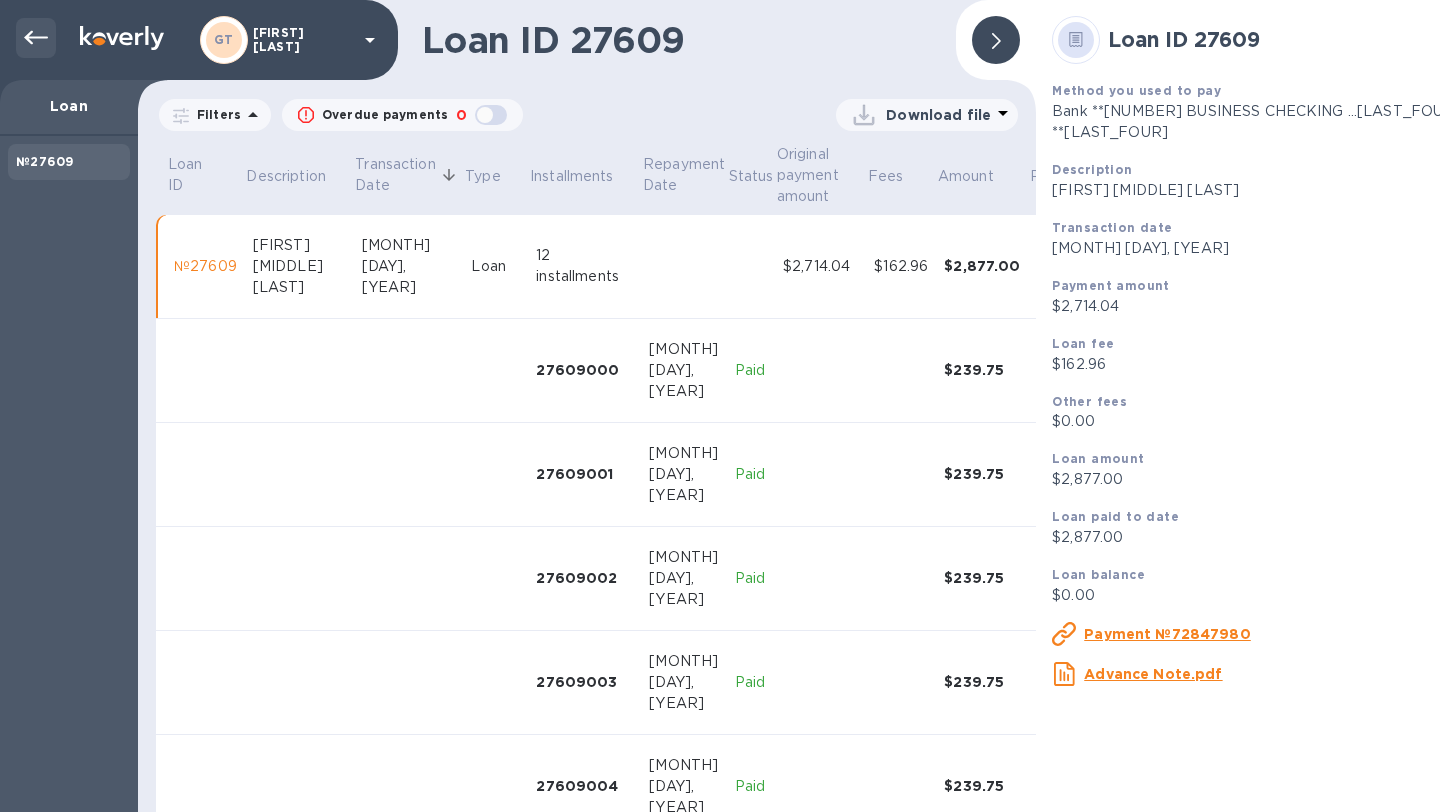 click 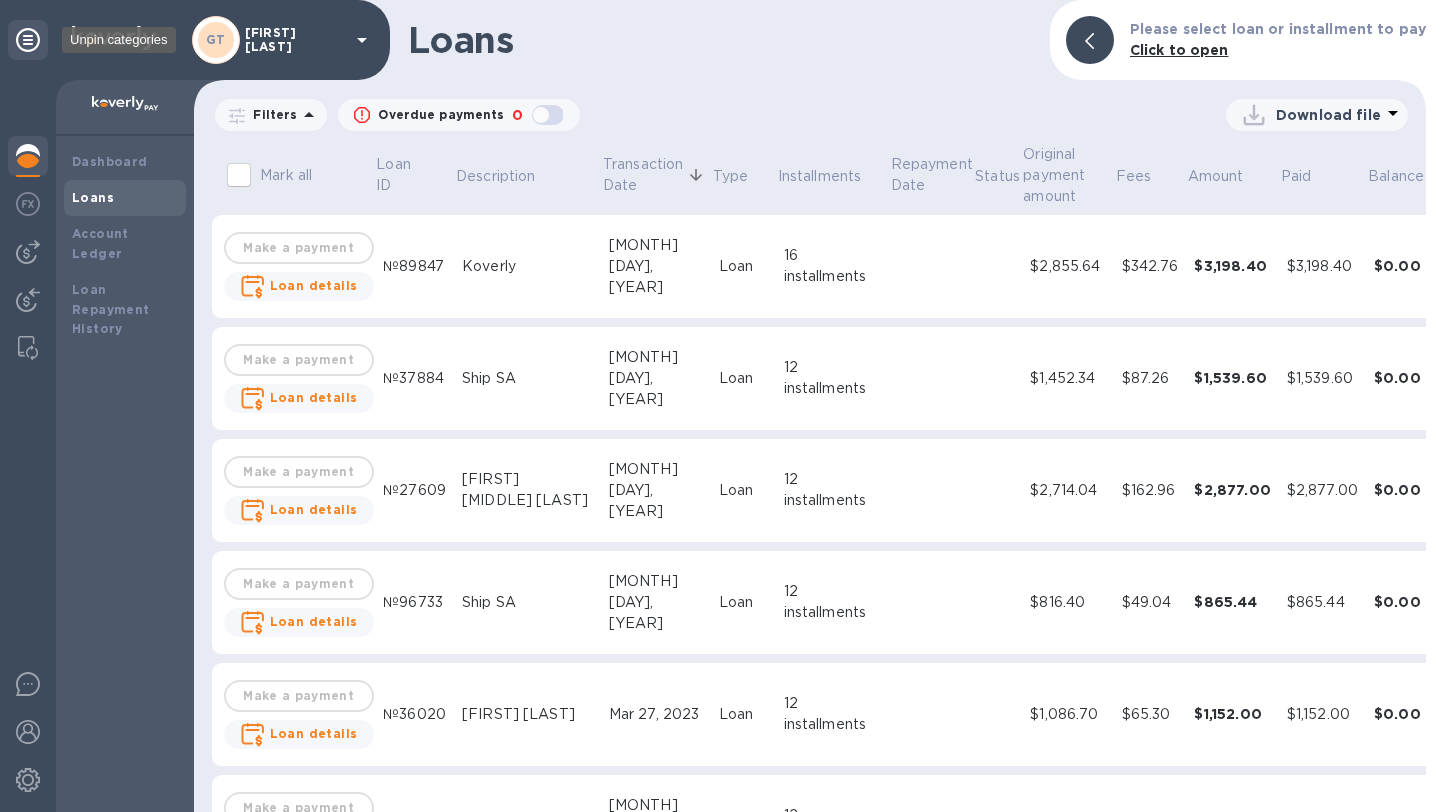click 